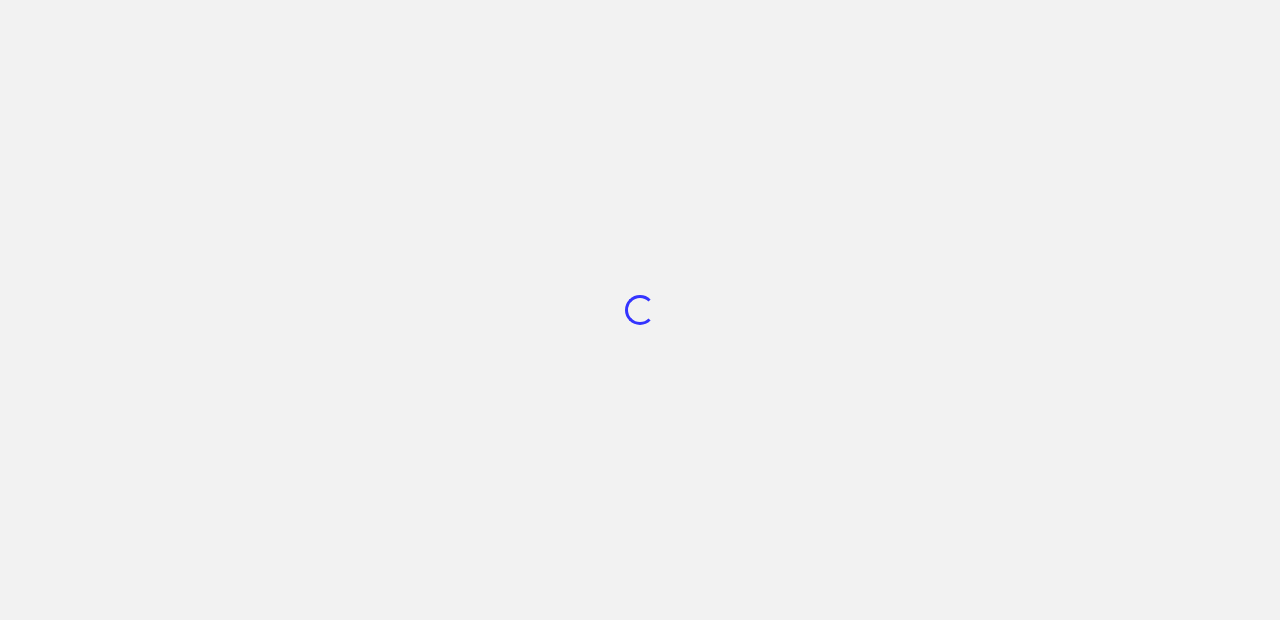 scroll, scrollTop: 0, scrollLeft: 0, axis: both 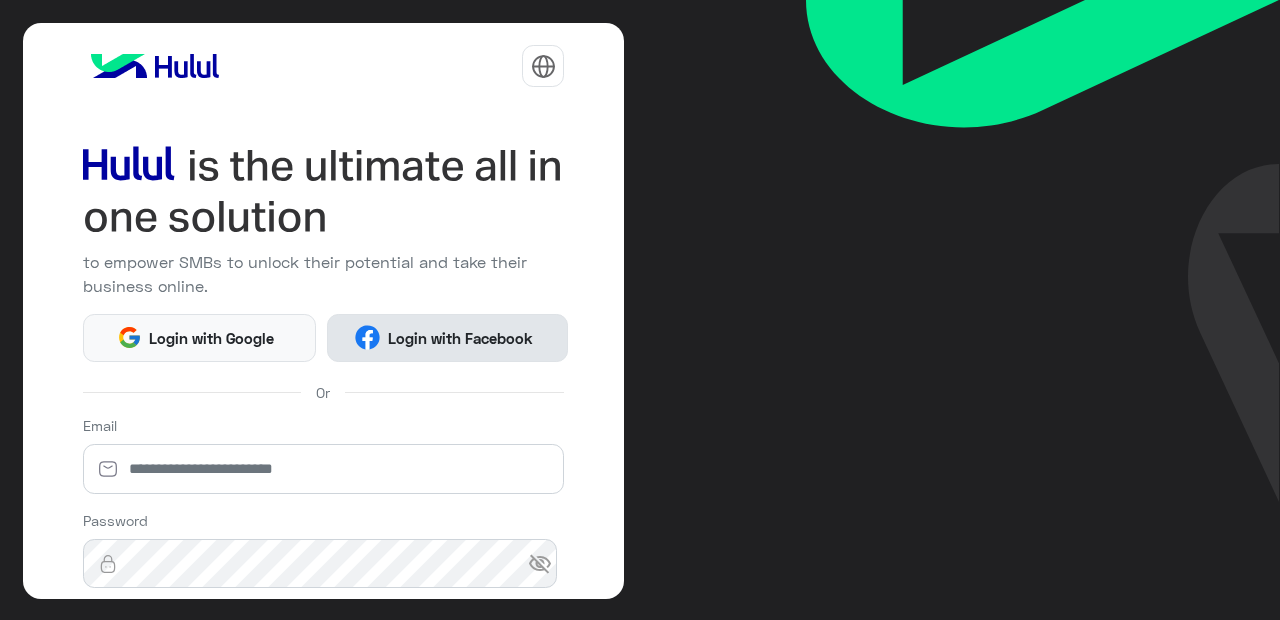 click on "Login with Facebook" at bounding box center (460, 338) 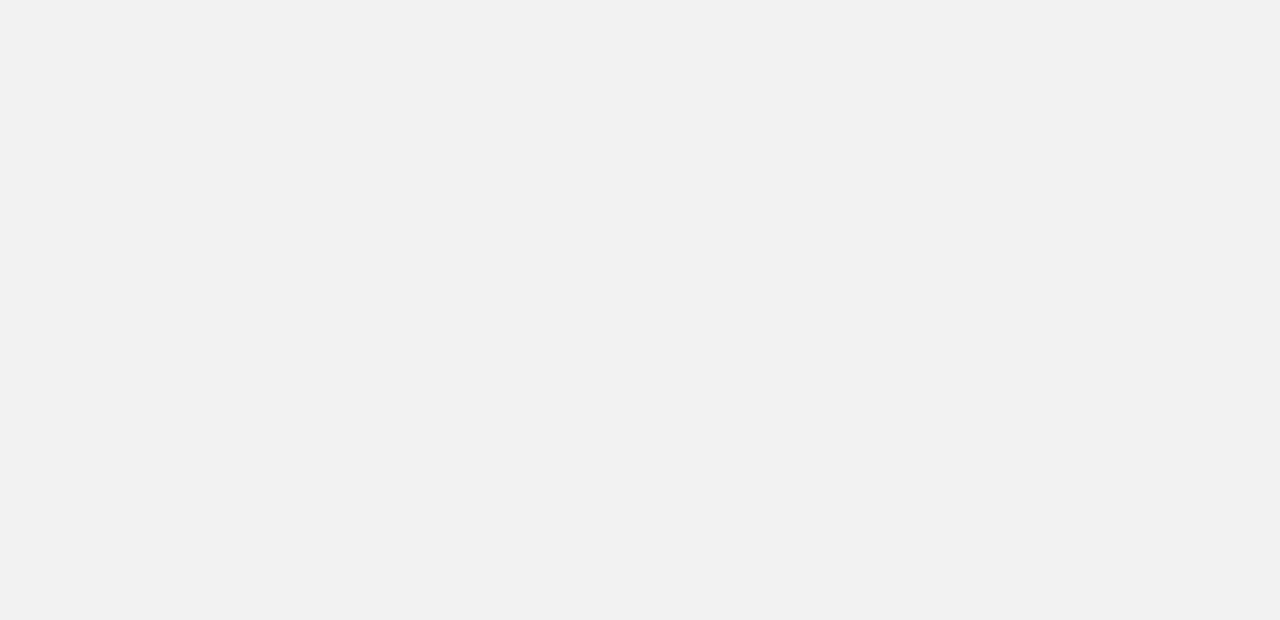 scroll, scrollTop: 0, scrollLeft: 0, axis: both 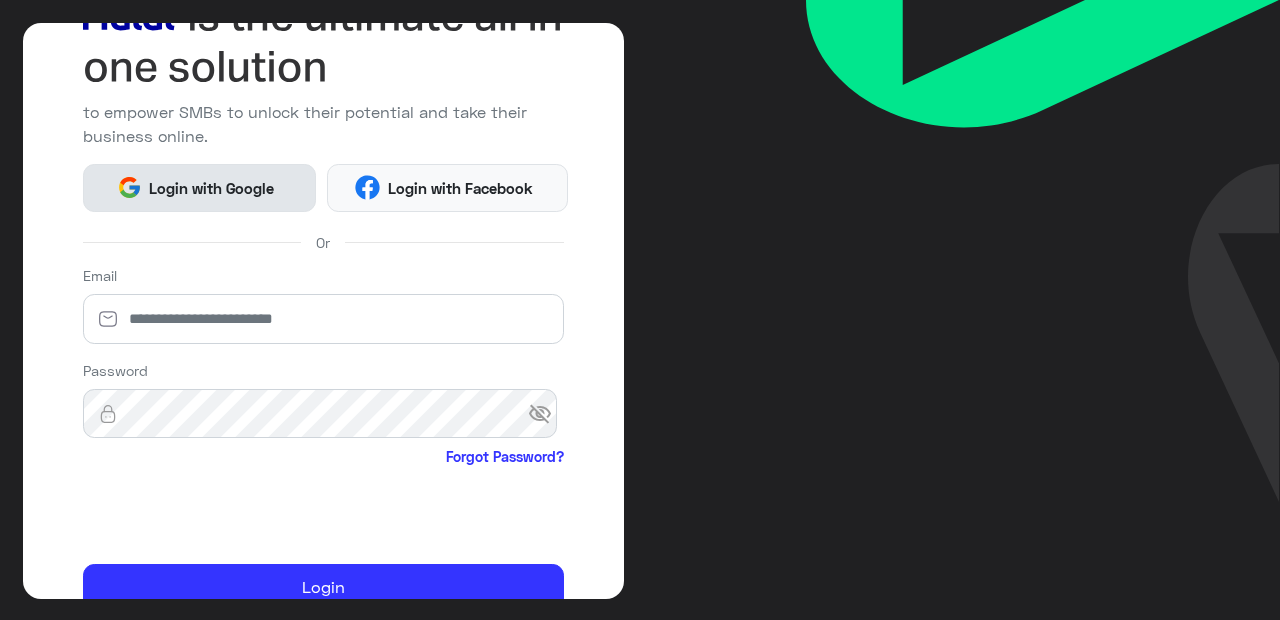 click on "Login with Google" at bounding box center [212, 188] 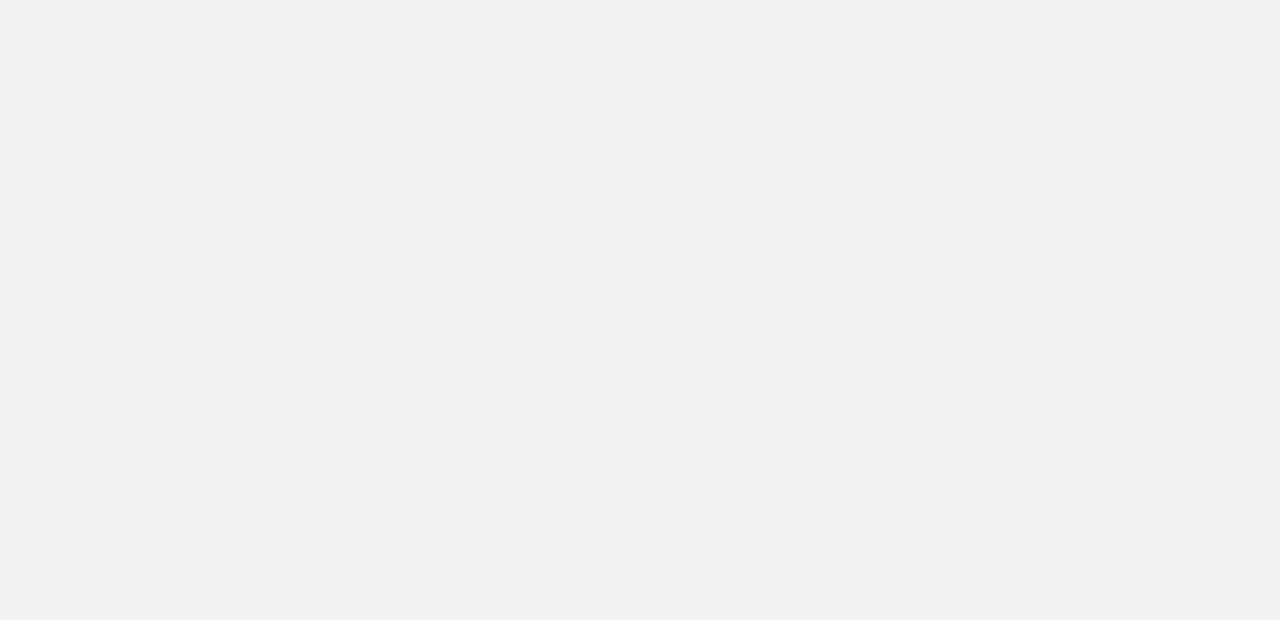 scroll, scrollTop: 0, scrollLeft: 0, axis: both 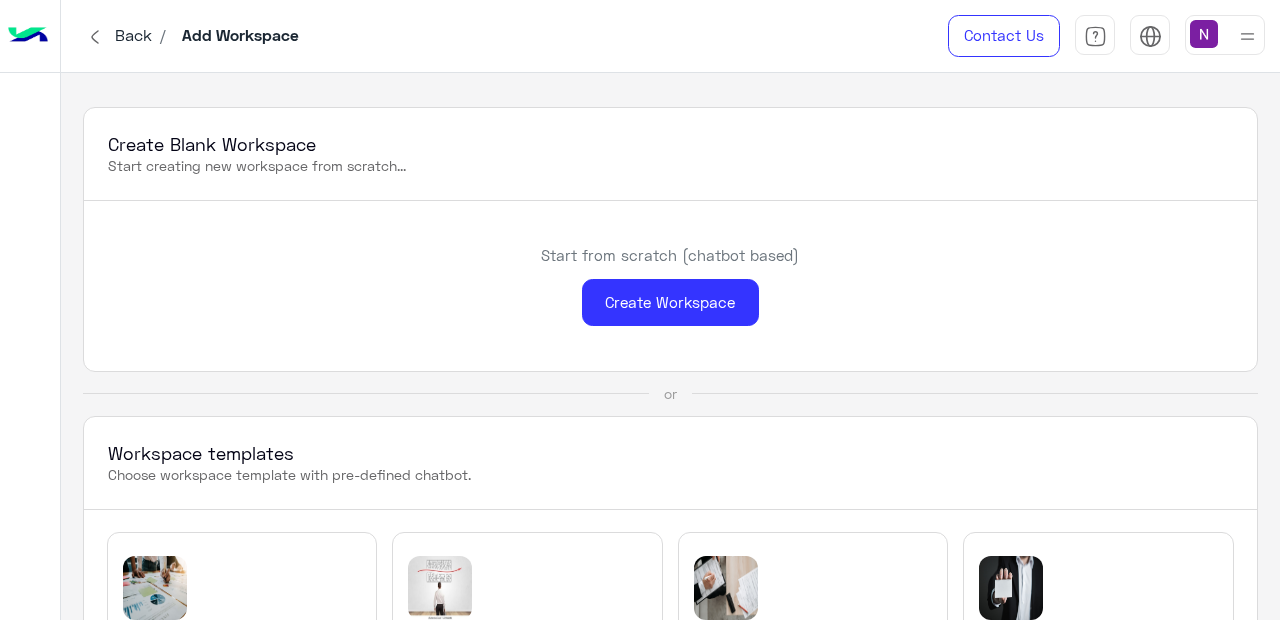 click at bounding box center [1247, 36] 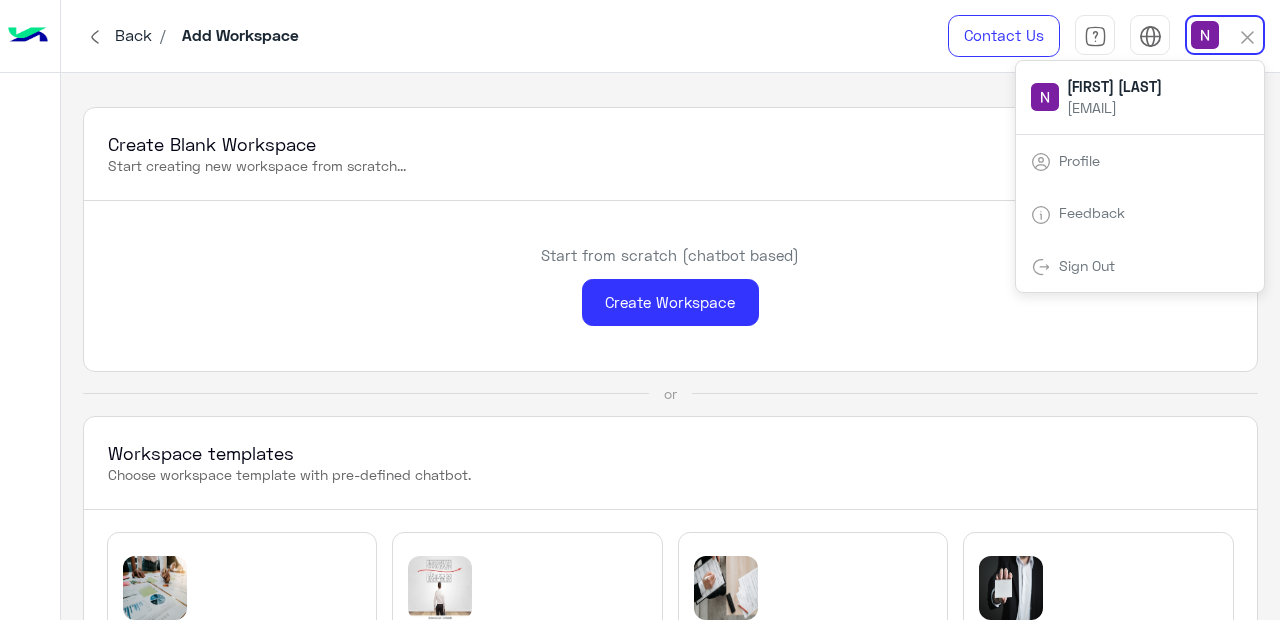 click on "Create Blank Workspace Start creating new workspace from scratch... Start from scratch (chatbot based)  Create Workspace  or Workspace templates Choose workspace template with pre-defined chatbot.  Marketing Agency   A seamless, automated conversation is th   Preview   Use Template   Key Basics   This is a guide to help you understand t   Preview   Use Template   Form Application   Through this template, you can talk to y   Preview   Use Template   Contact Us   Use this template to make it easier for    Preview   Use Template   Recruiting Assistant   Interact with your potential candidates    Preview   Use Template   Donation   Engage in heart-to-heart conversations w   Preview   Use Template   Dental Clinic   	Through this template, your customers c   Preview   Use Template   Conferences and summits   Summits are overwhelming, but a chatbot    Preview   Use Template   Appointment for real estate   Your clients next home is easier to choo   Preview   Use Template   COVID-19 Awareness   Preview   Use Template" at bounding box center (670, 347) 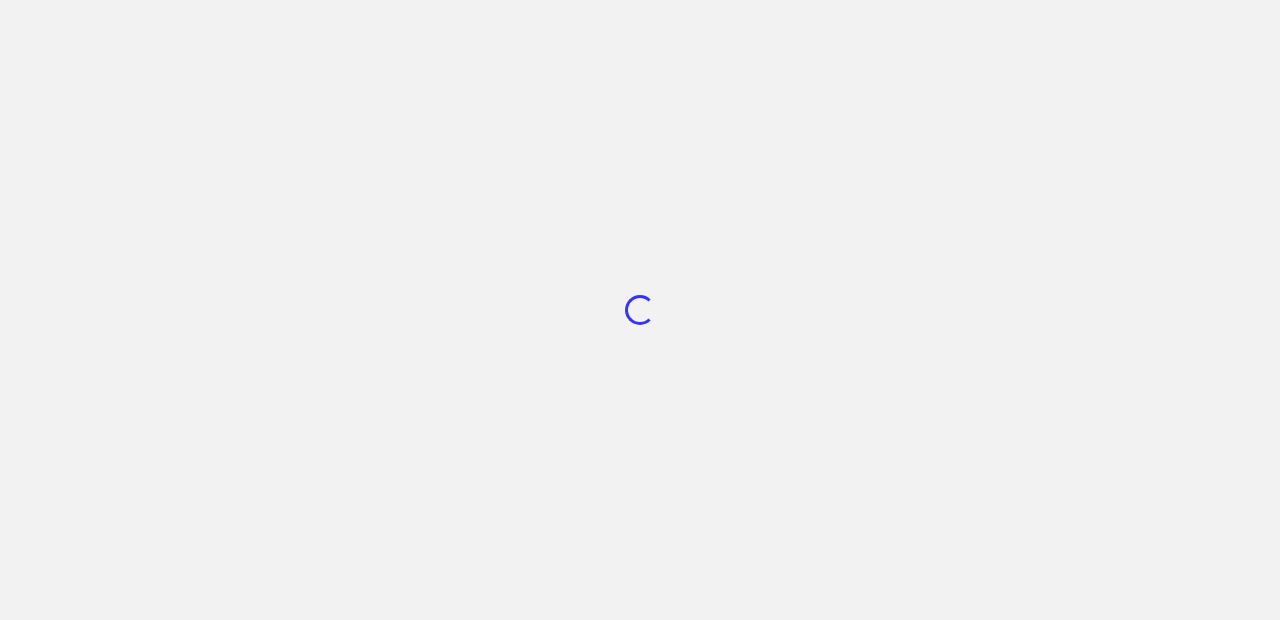 scroll, scrollTop: 0, scrollLeft: 0, axis: both 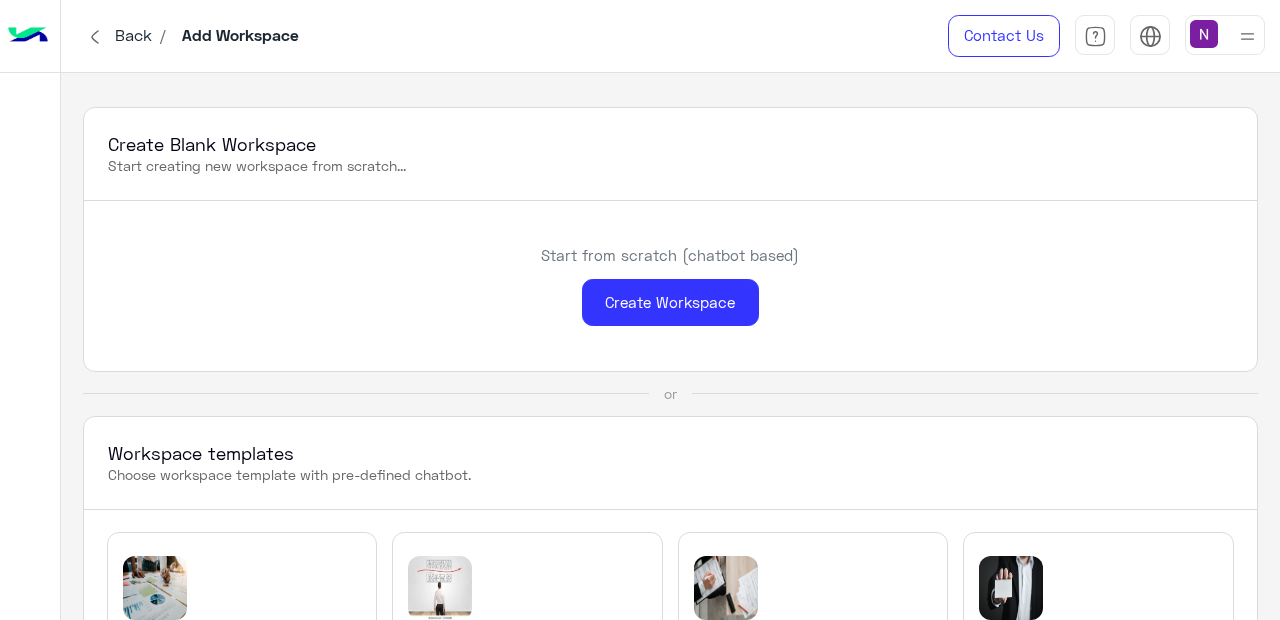 click at bounding box center [28, 36] 